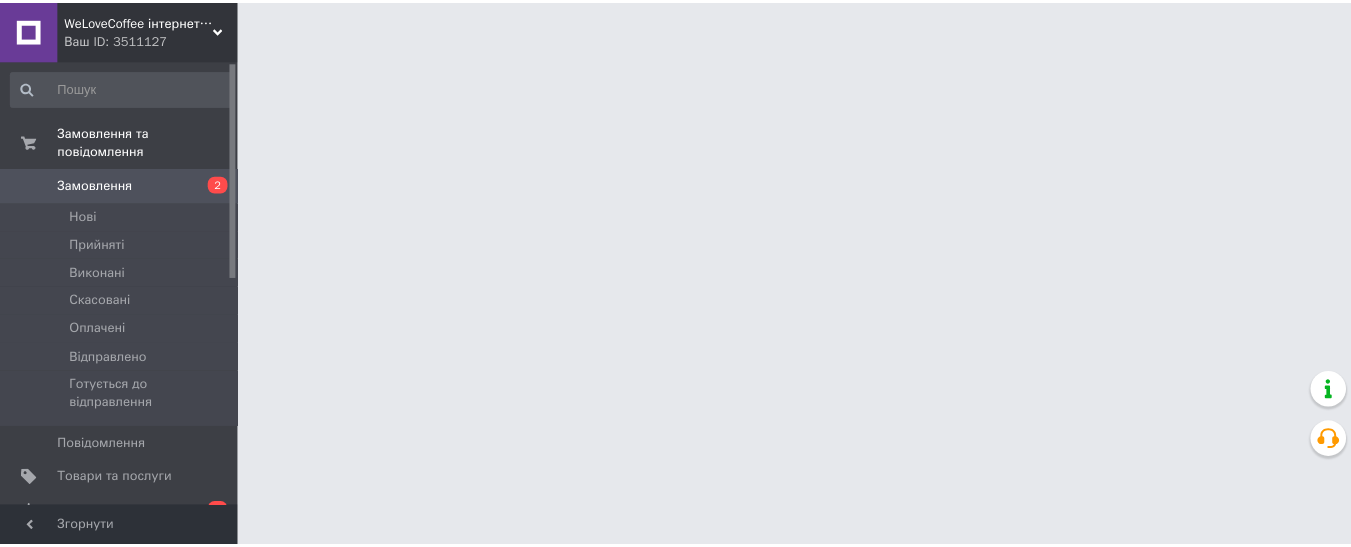 scroll, scrollTop: 0, scrollLeft: 0, axis: both 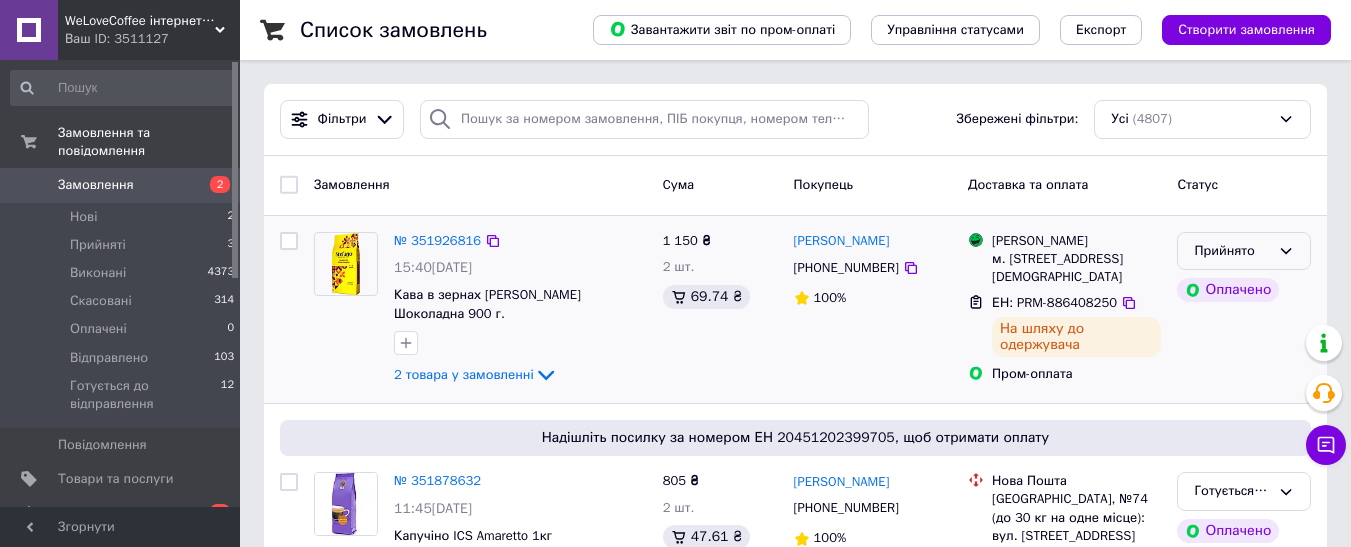 click 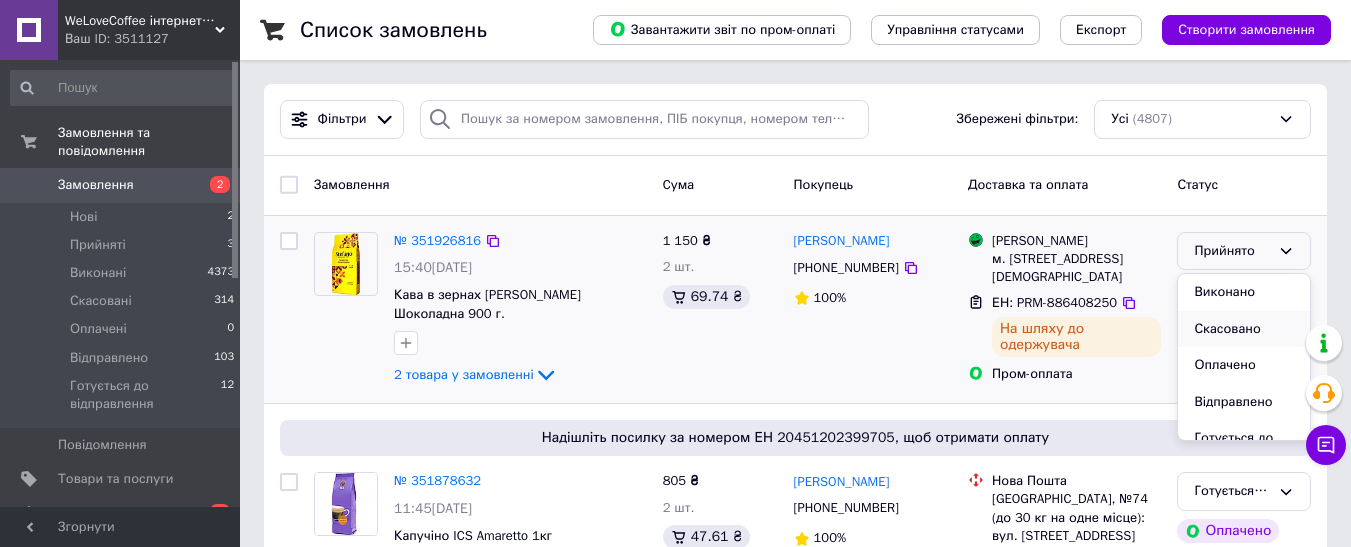 scroll, scrollTop: 37, scrollLeft: 0, axis: vertical 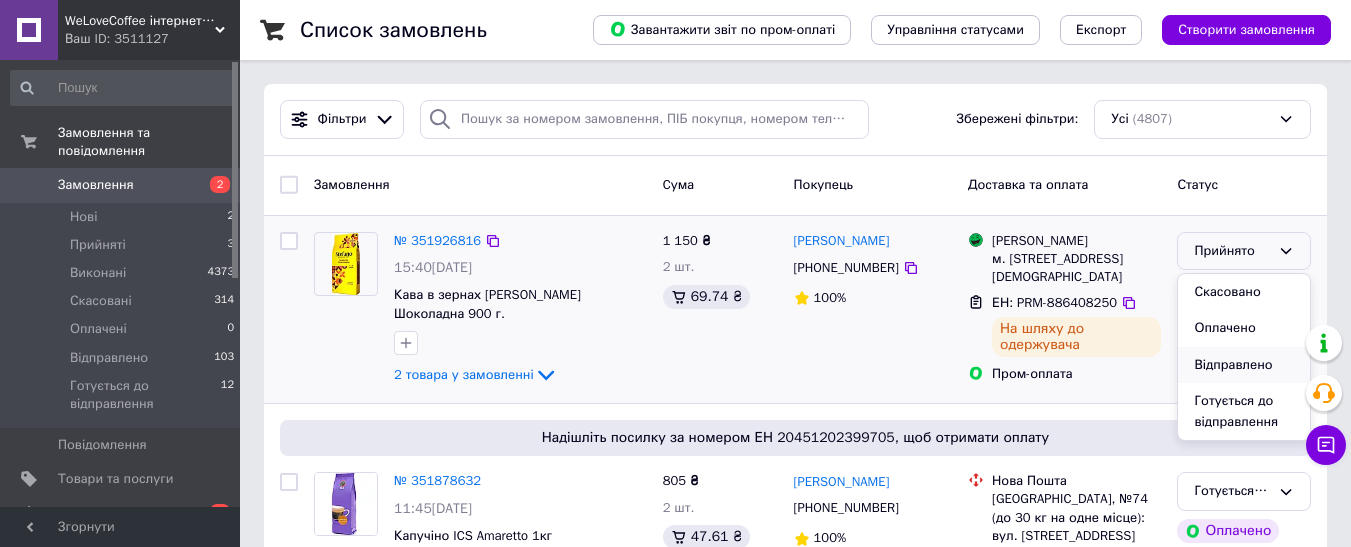 click on "Відправлено" at bounding box center [1244, 365] 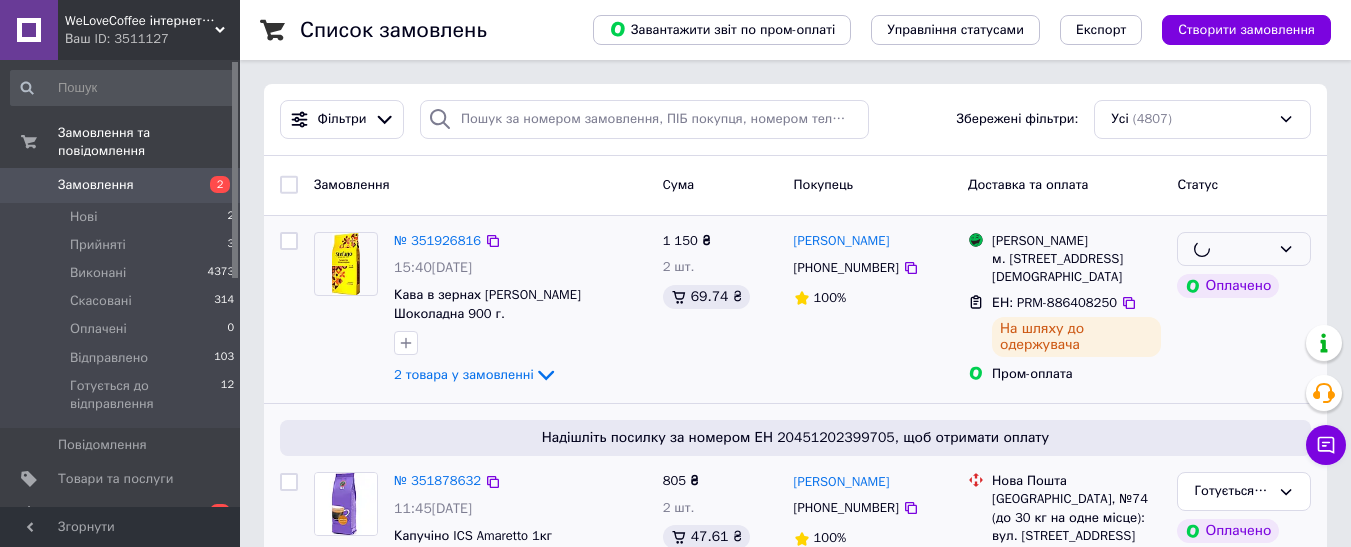 scroll, scrollTop: 300, scrollLeft: 0, axis: vertical 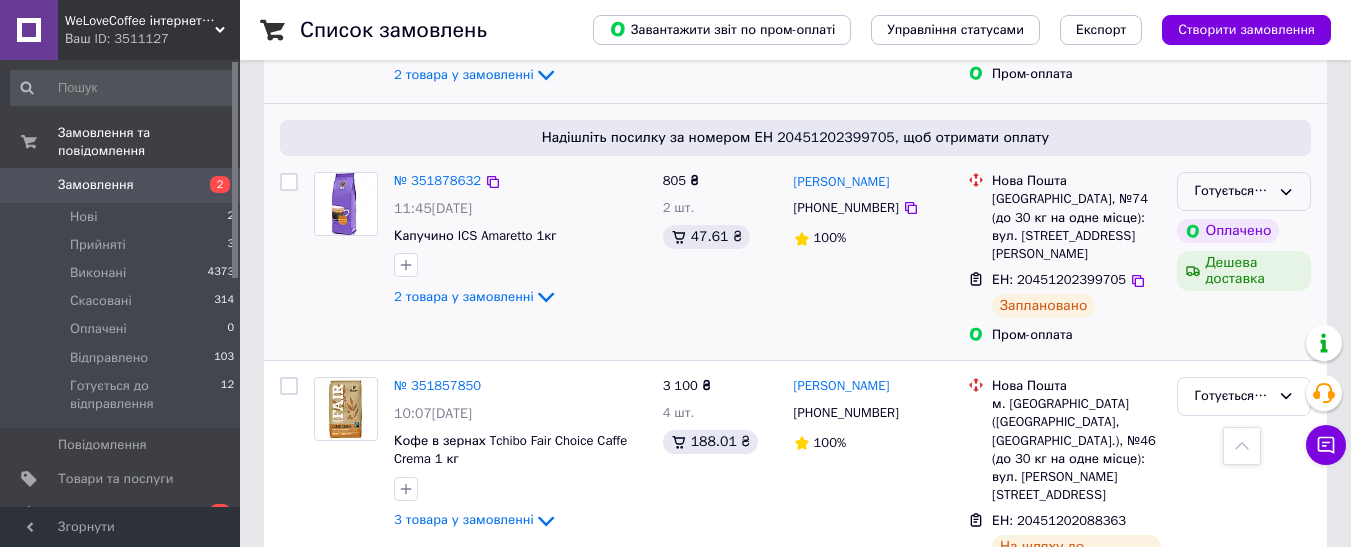 click on "Готується до відправлення" at bounding box center [1232, 191] 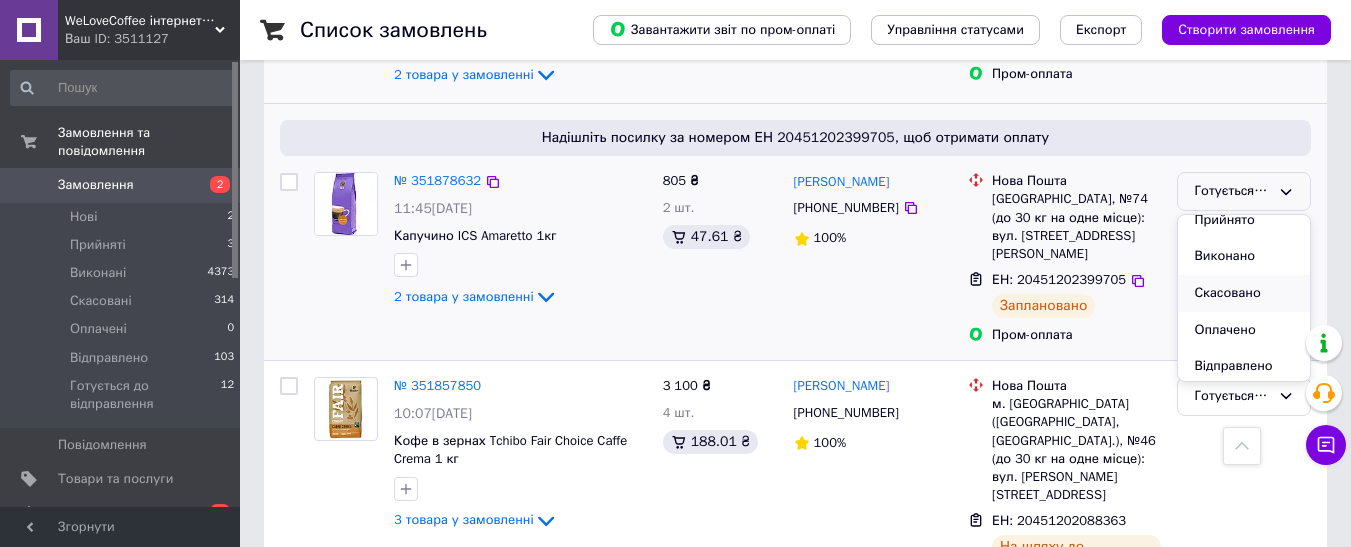 scroll, scrollTop: 17, scrollLeft: 0, axis: vertical 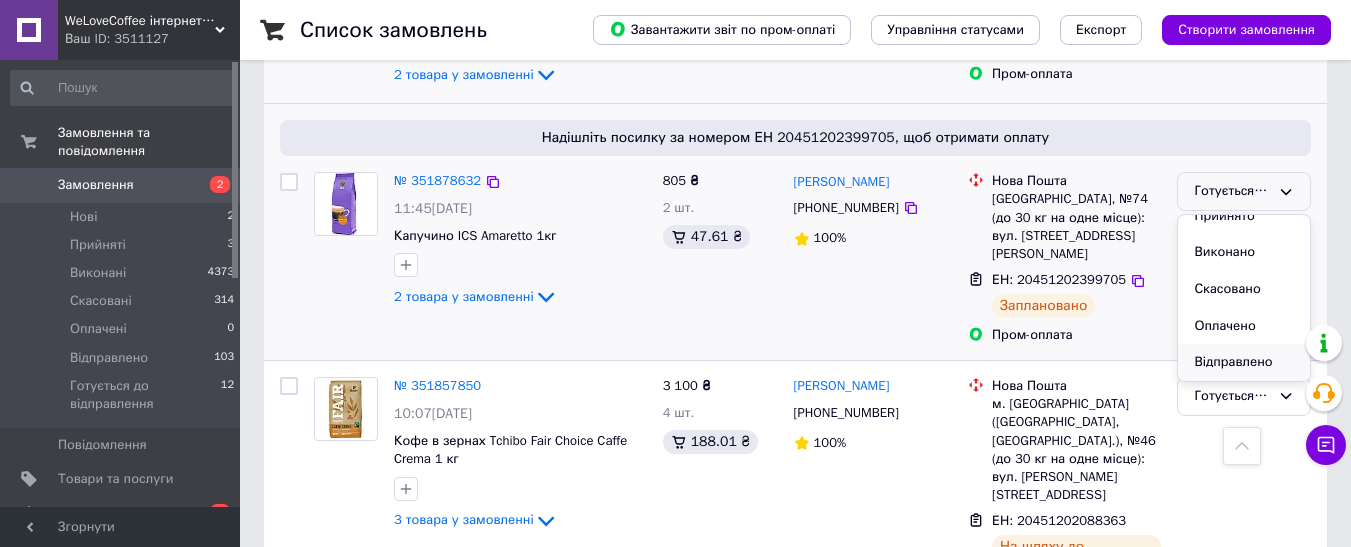 click on "Відправлено" at bounding box center [1244, 362] 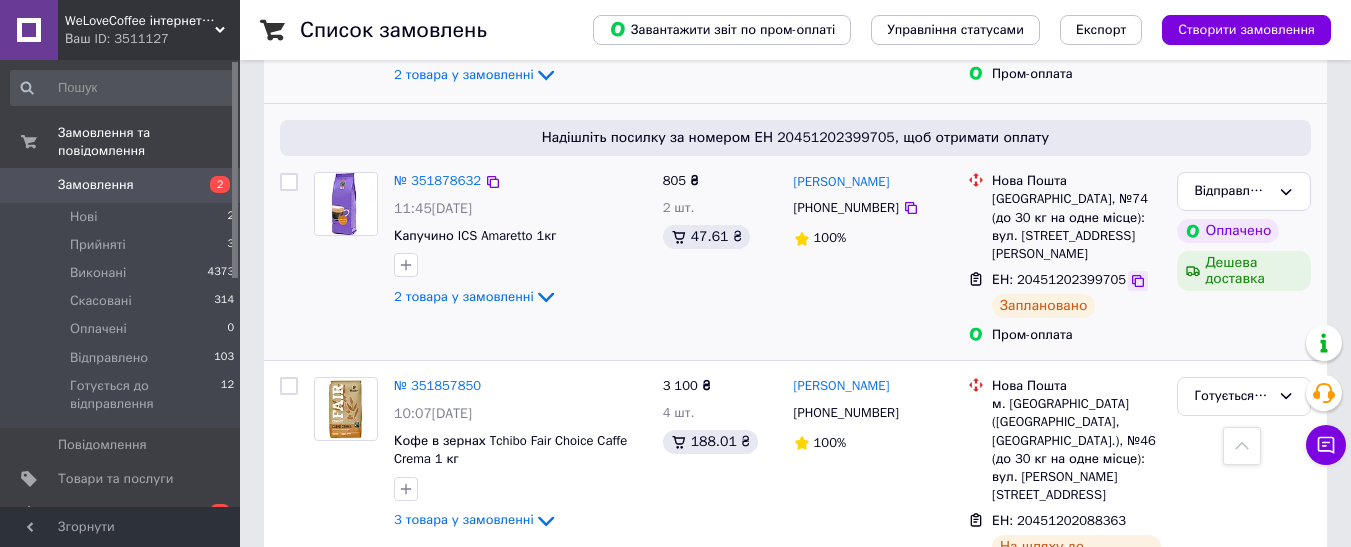 click 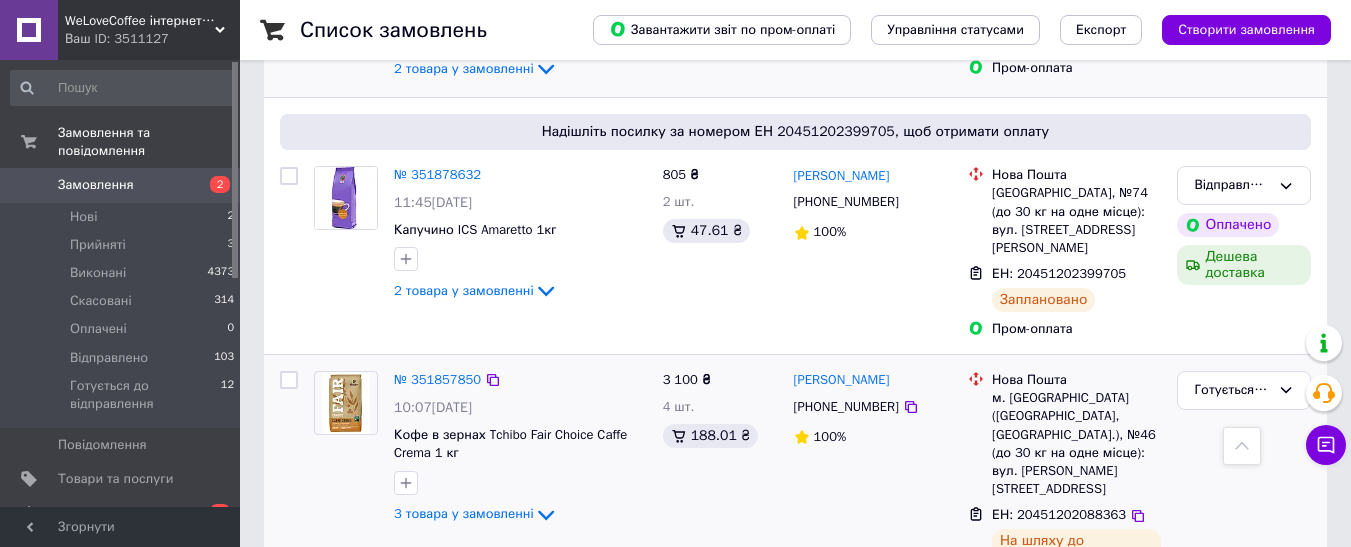 scroll, scrollTop: 500, scrollLeft: 0, axis: vertical 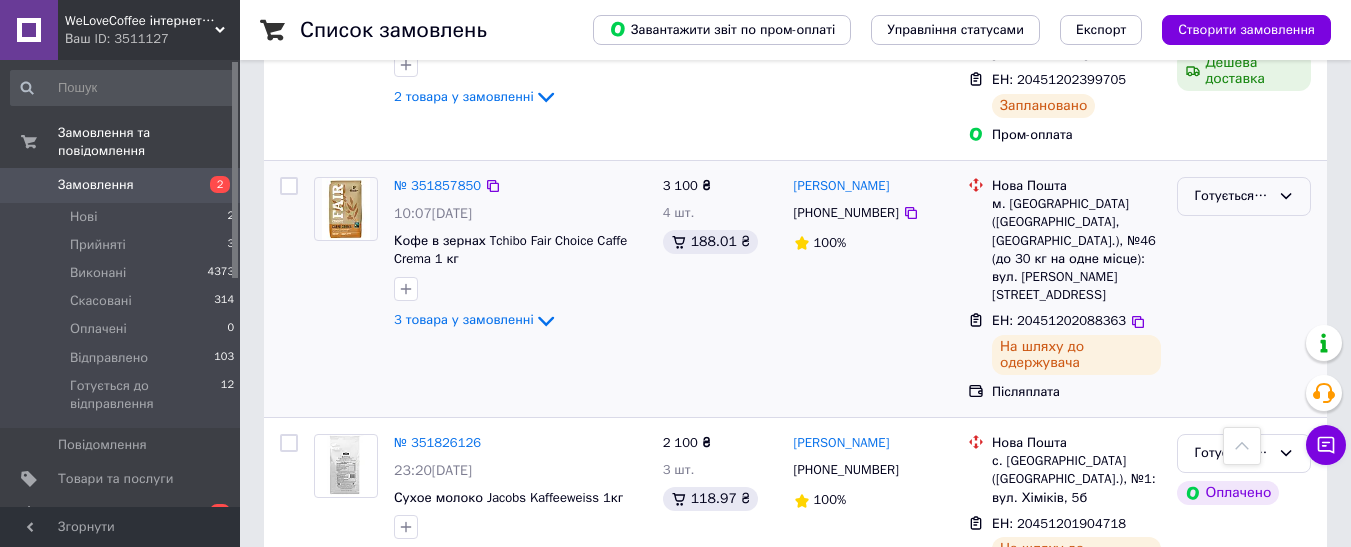 click on "Готується до відправлення" at bounding box center [1232, 196] 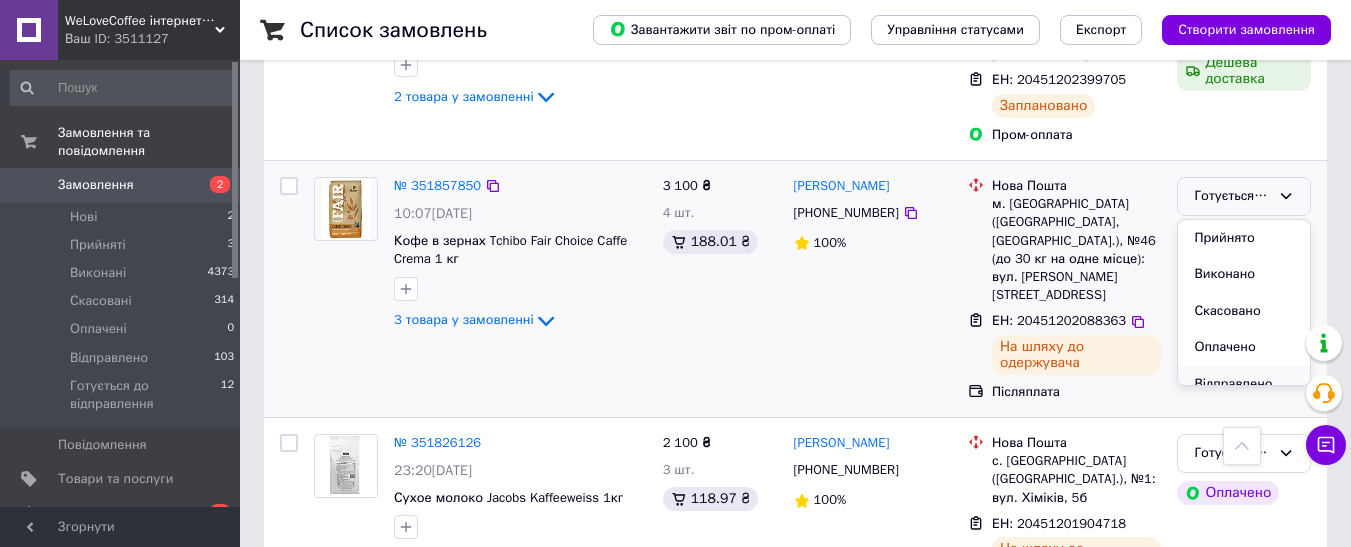 scroll, scrollTop: 17, scrollLeft: 0, axis: vertical 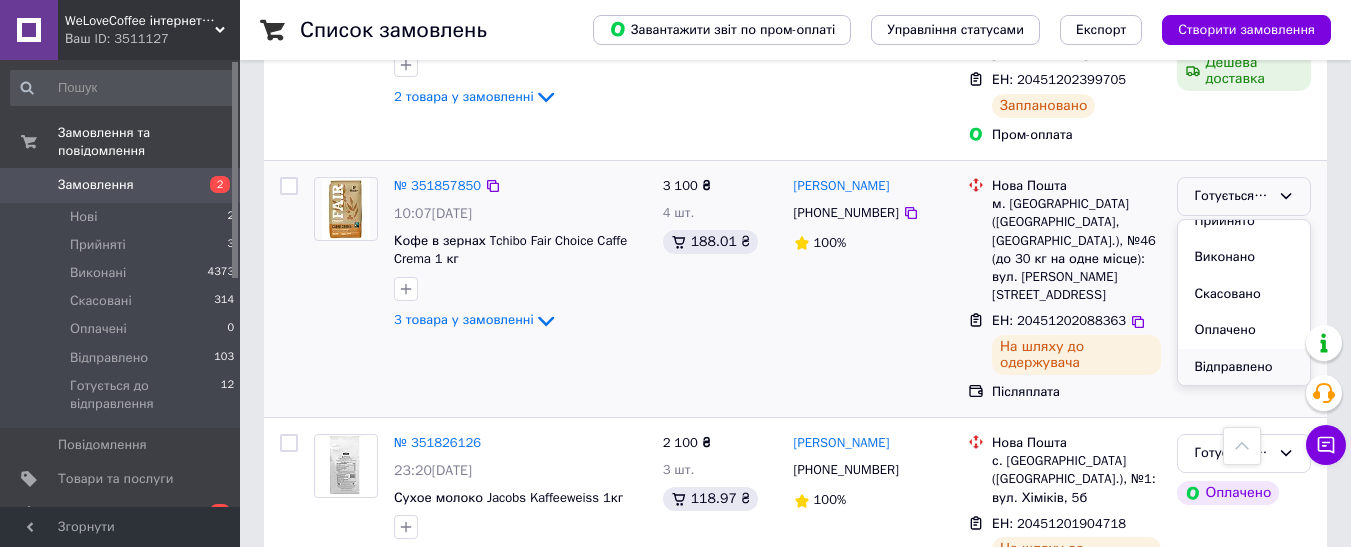 click on "Відправлено" at bounding box center [1244, 367] 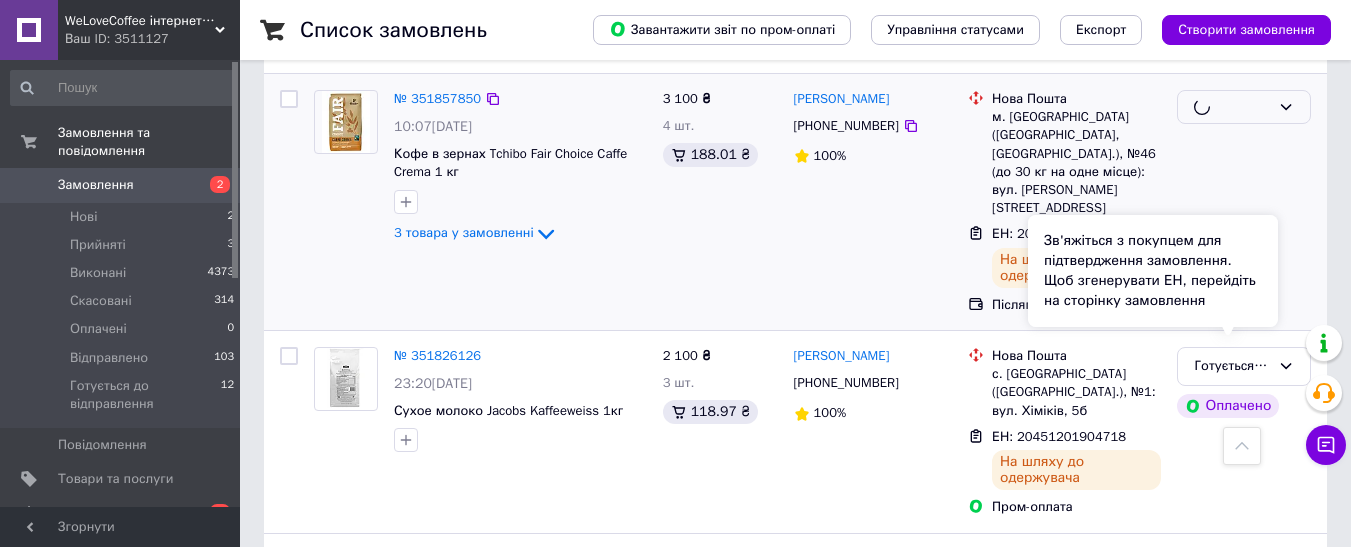 scroll, scrollTop: 700, scrollLeft: 0, axis: vertical 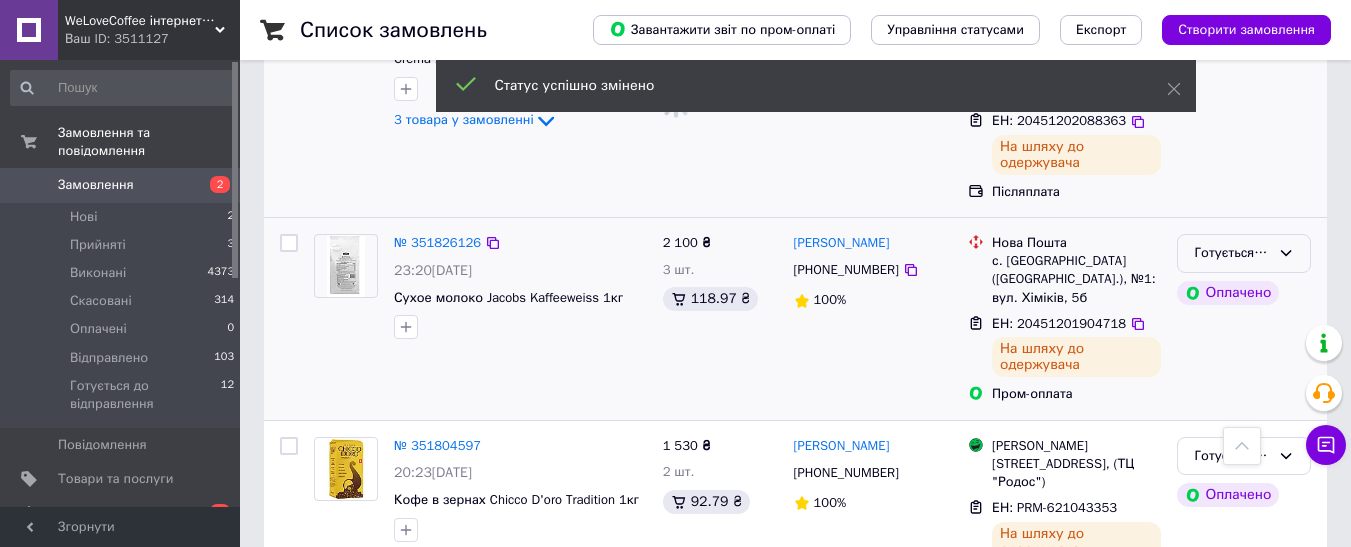 click 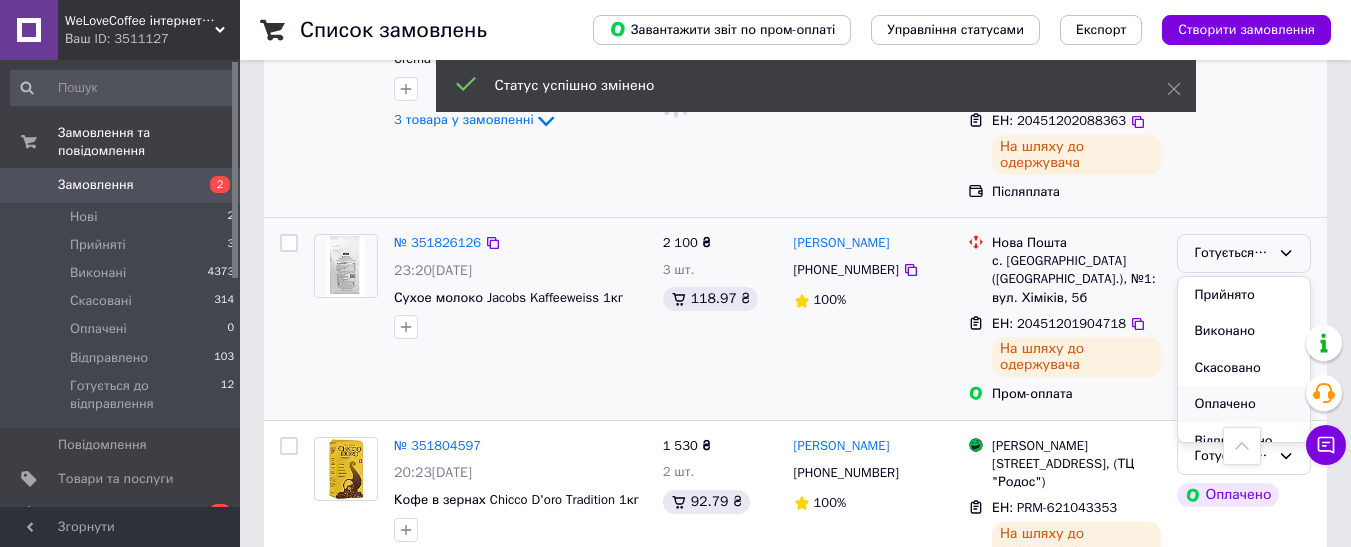scroll, scrollTop: 17, scrollLeft: 0, axis: vertical 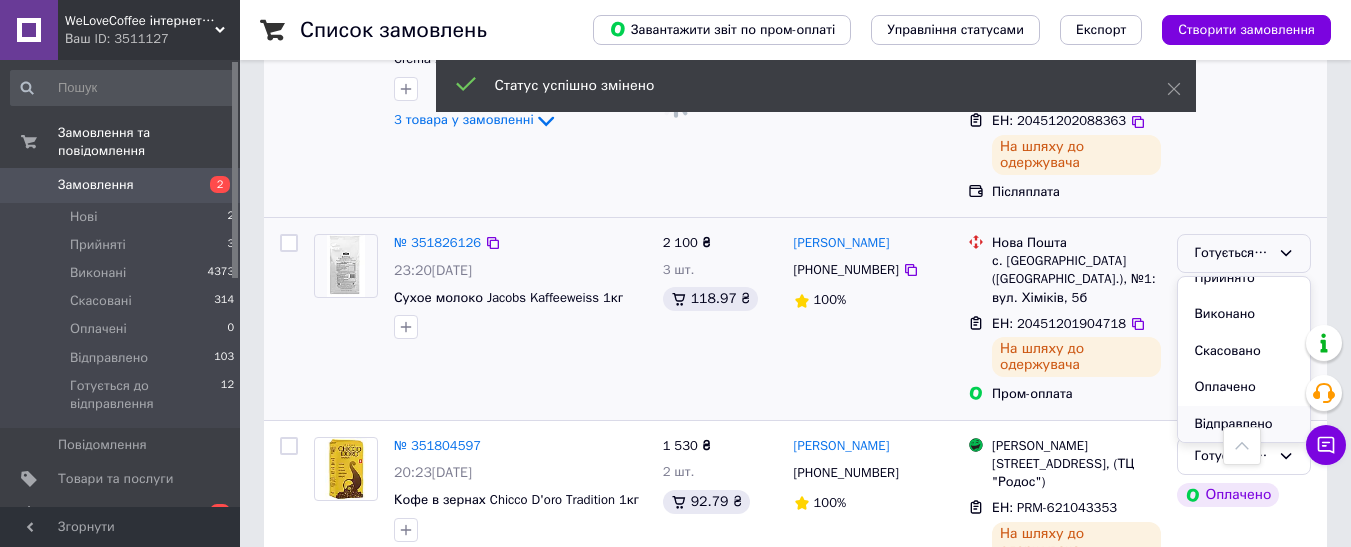 click on "Відправлено" at bounding box center (1244, 424) 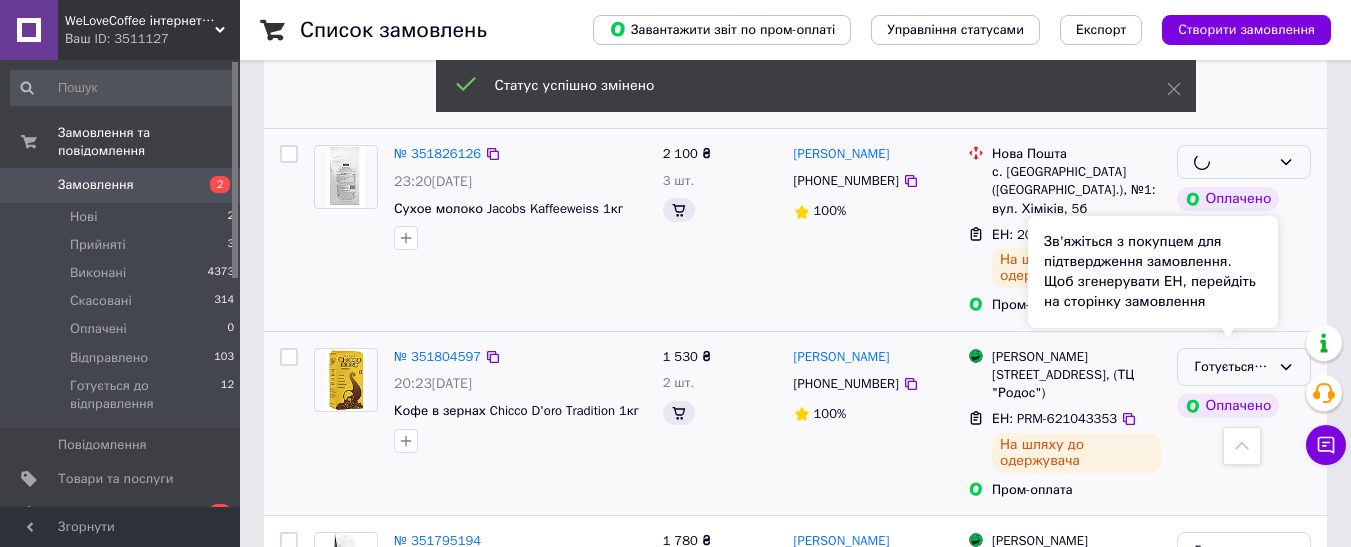 scroll, scrollTop: 900, scrollLeft: 0, axis: vertical 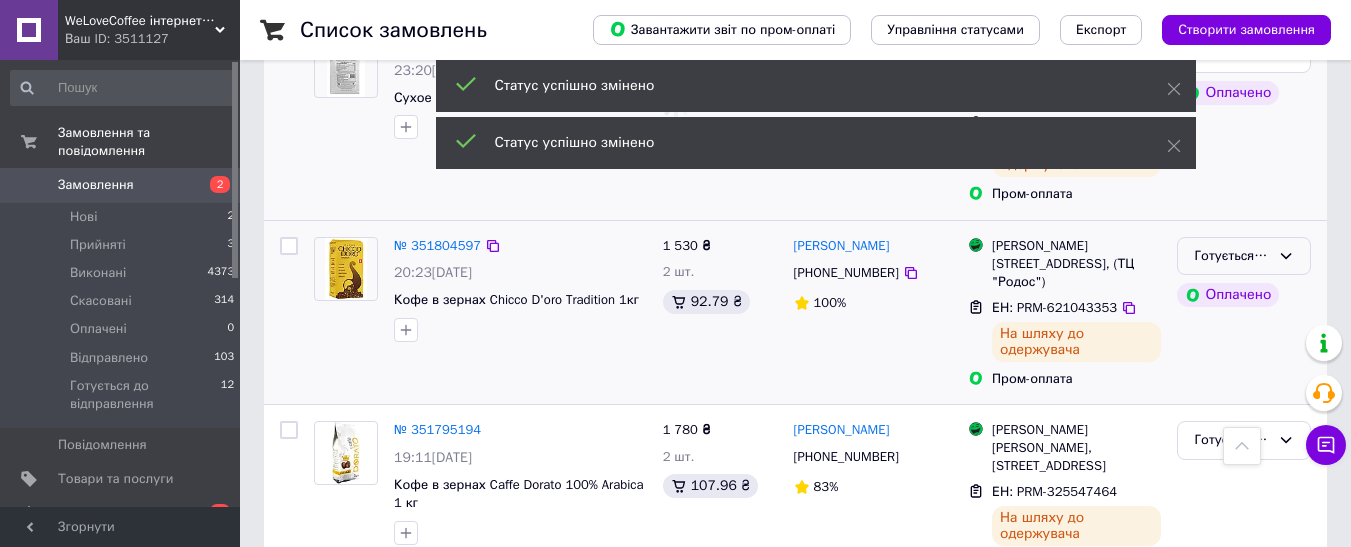 click 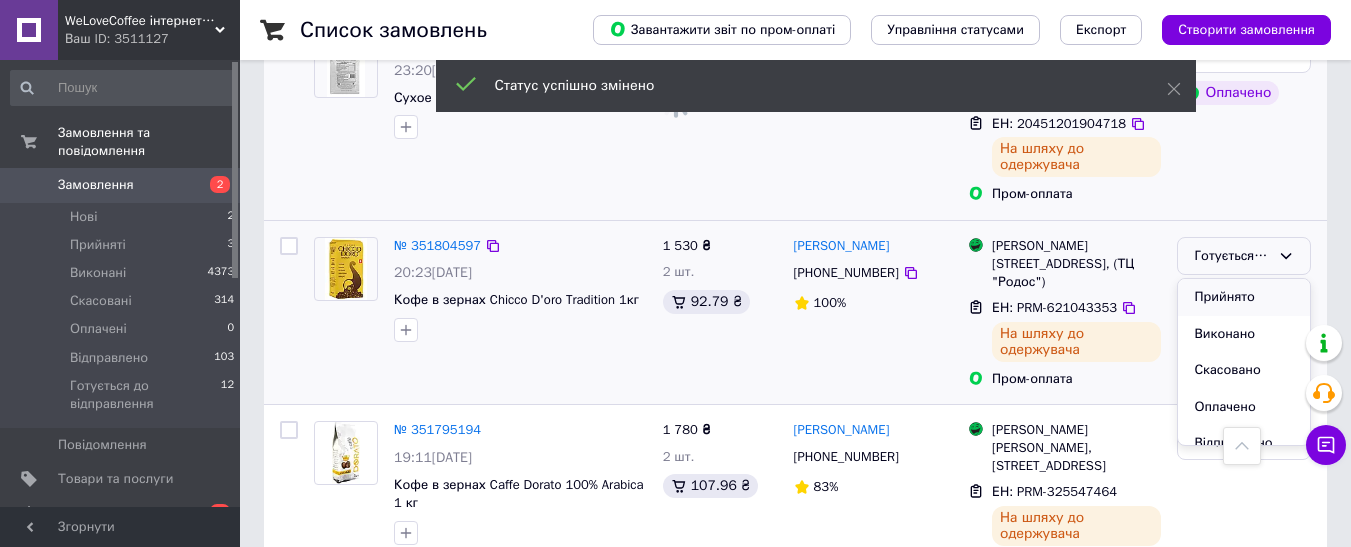 scroll, scrollTop: 17, scrollLeft: 0, axis: vertical 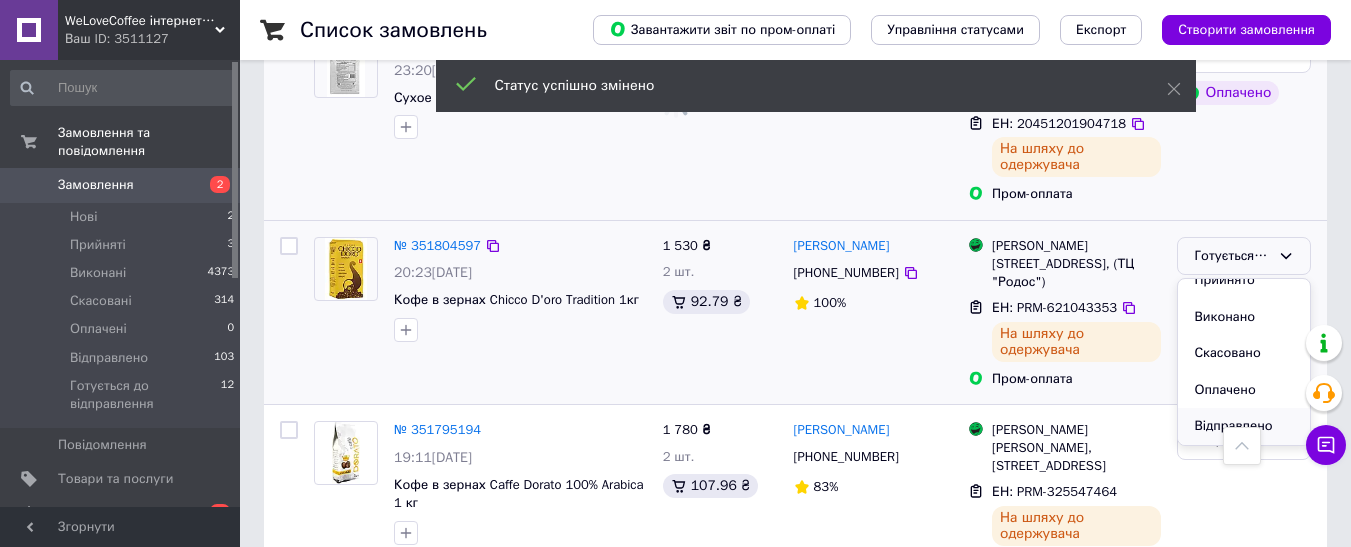 click on "Відправлено" at bounding box center (1244, 426) 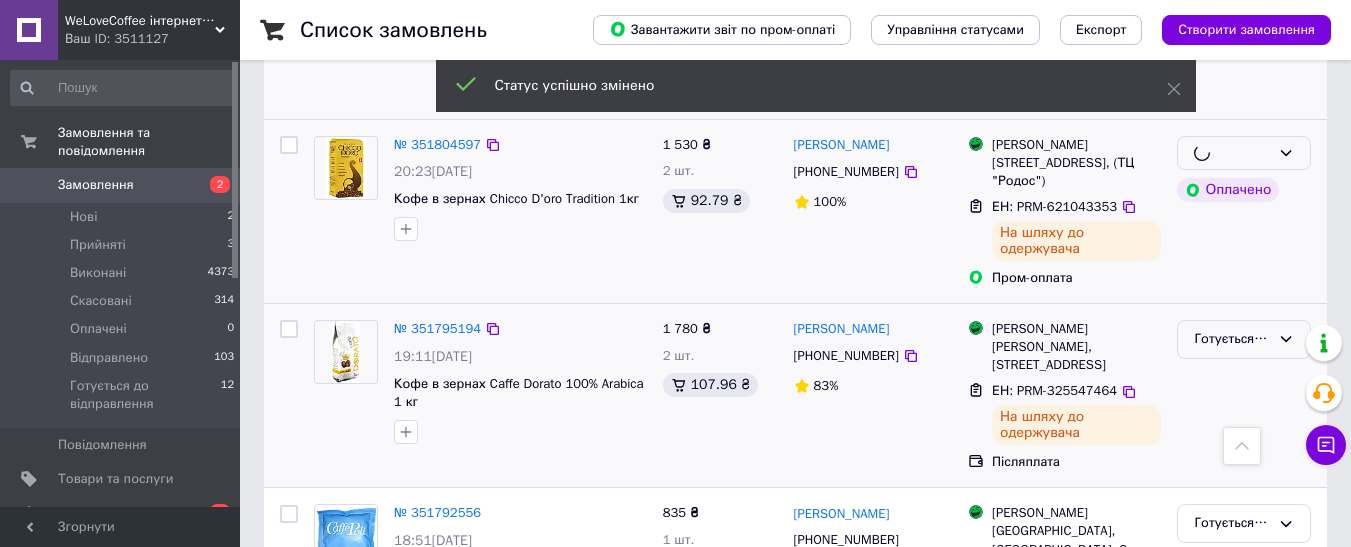 scroll, scrollTop: 1002, scrollLeft: 0, axis: vertical 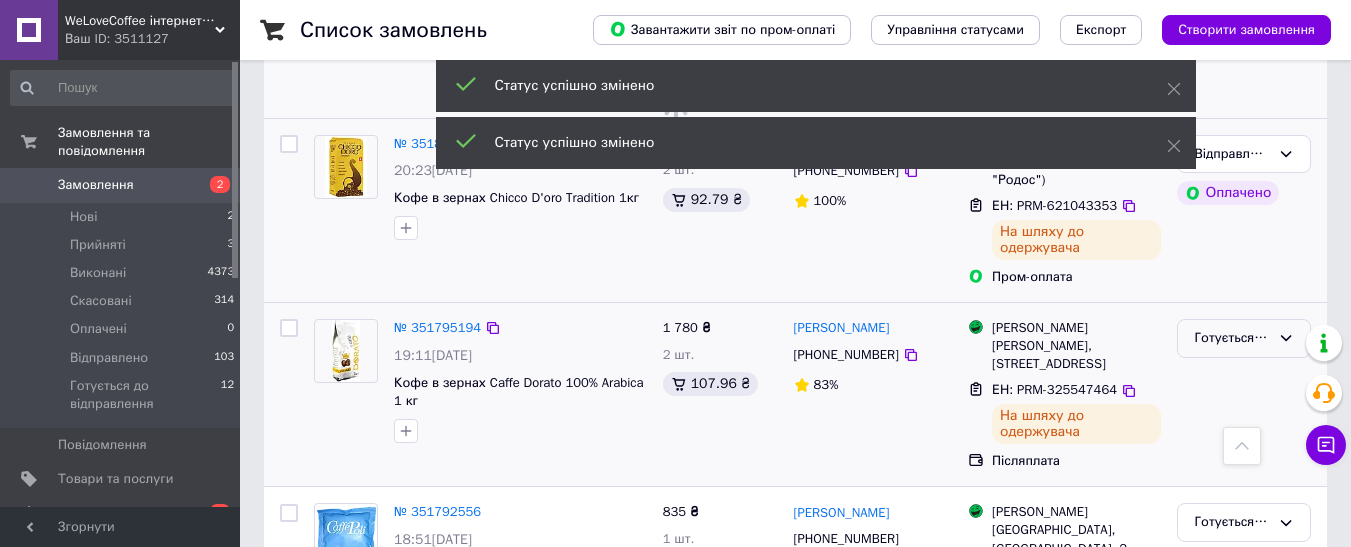 click on "Готується до відправлення" at bounding box center [1232, 338] 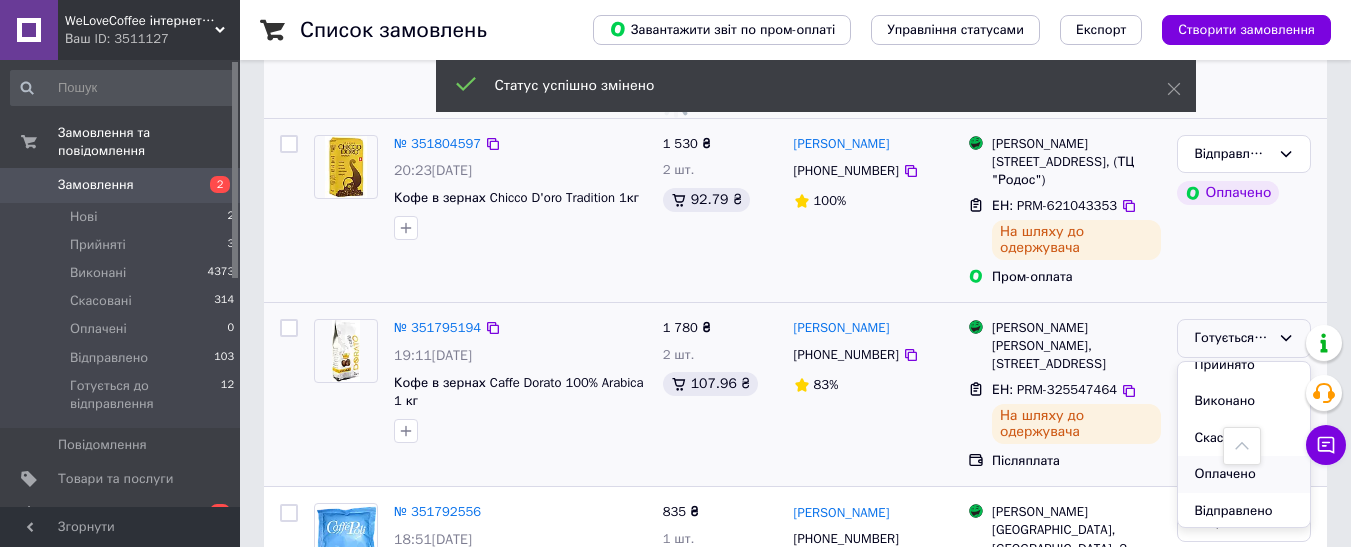 scroll, scrollTop: 17, scrollLeft: 0, axis: vertical 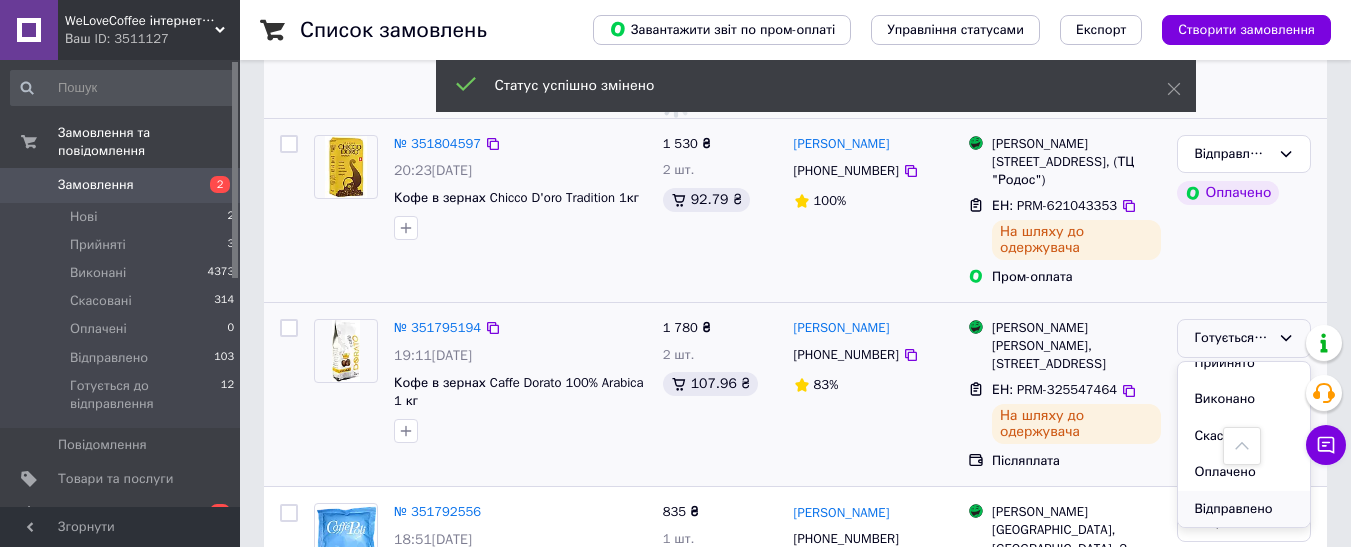click on "Відправлено" at bounding box center [1244, 509] 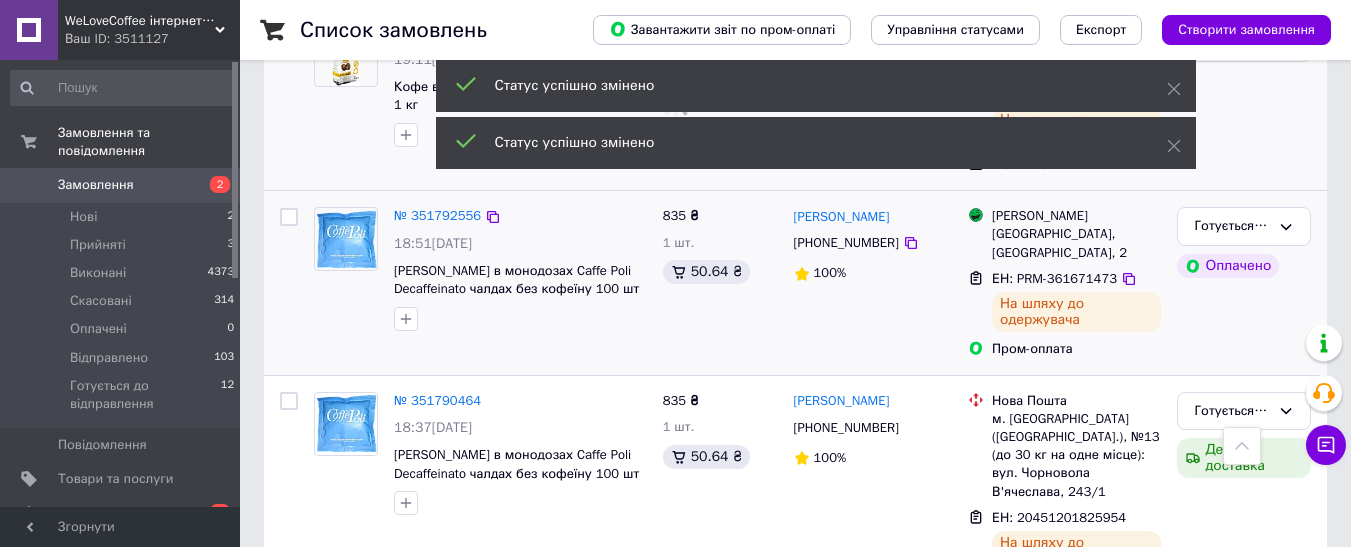 scroll, scrollTop: 1302, scrollLeft: 0, axis: vertical 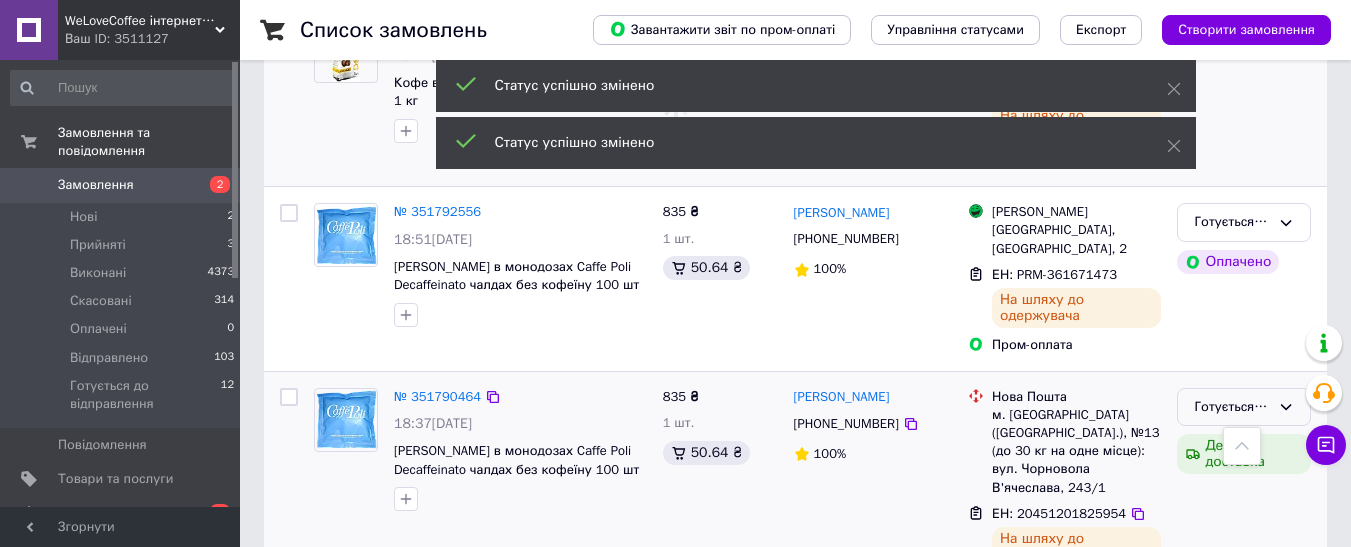 click on "Готується до відправлення" at bounding box center (1232, 407) 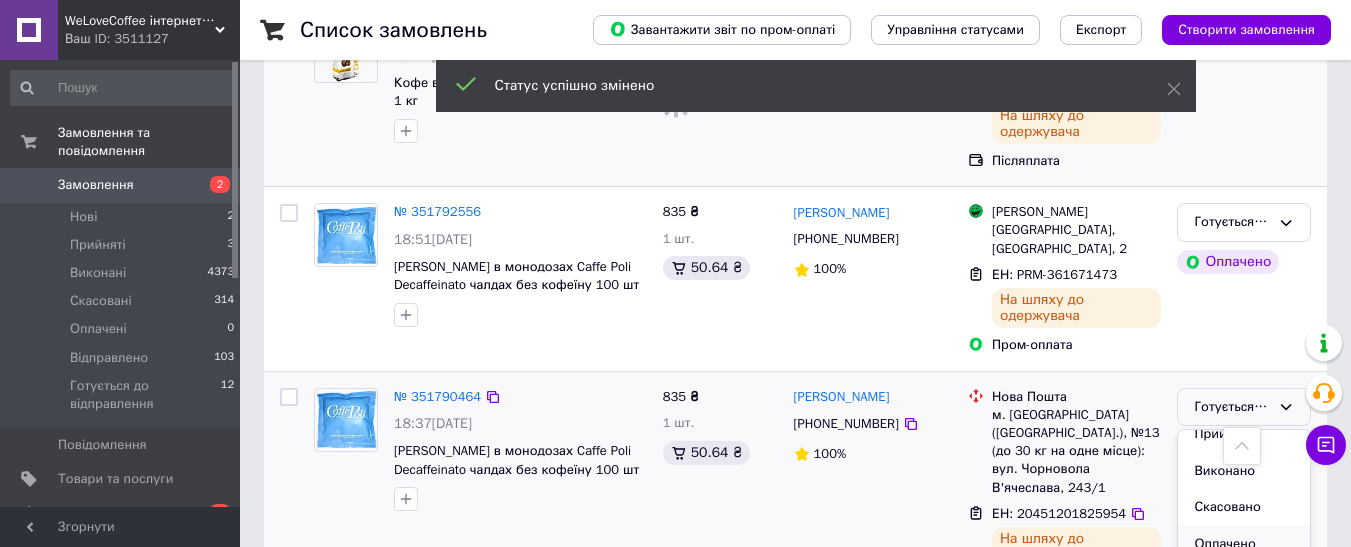 scroll, scrollTop: 17, scrollLeft: 0, axis: vertical 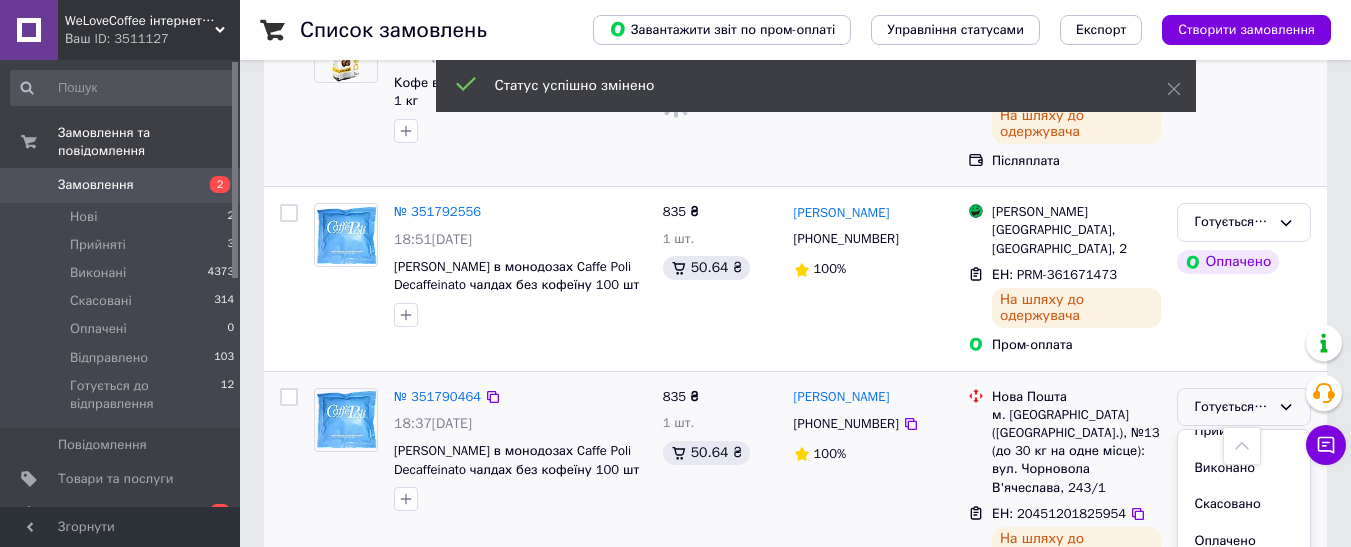 drag, startPoint x: 1202, startPoint y: 502, endPoint x: 1181, endPoint y: 430, distance: 75 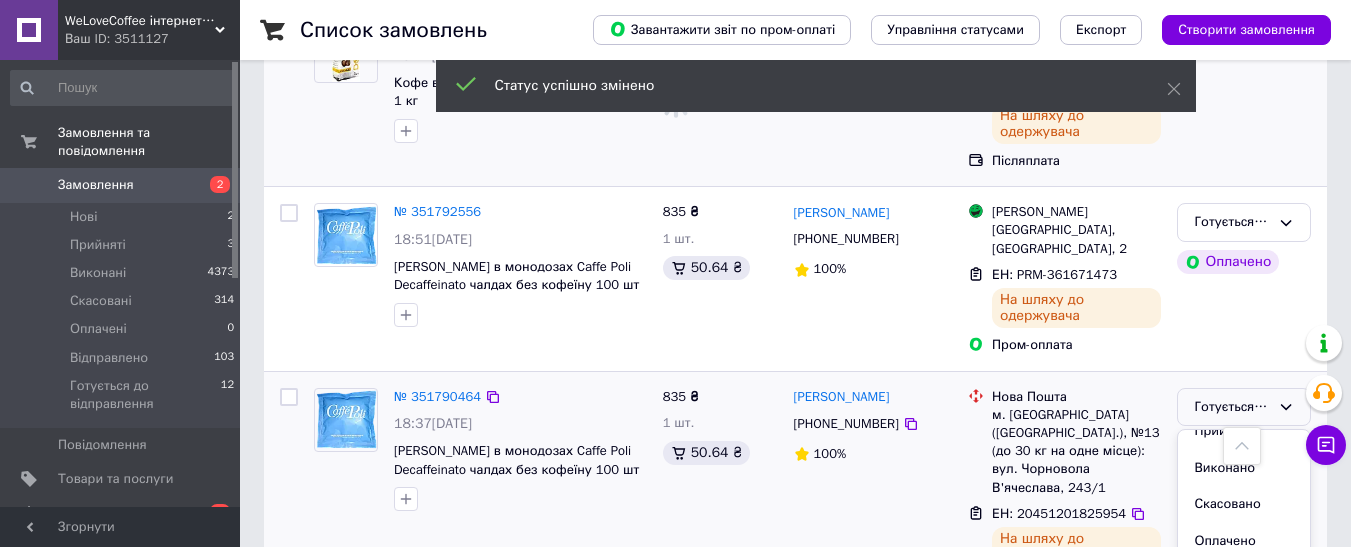 click on "Відправлено" at bounding box center [1244, 577] 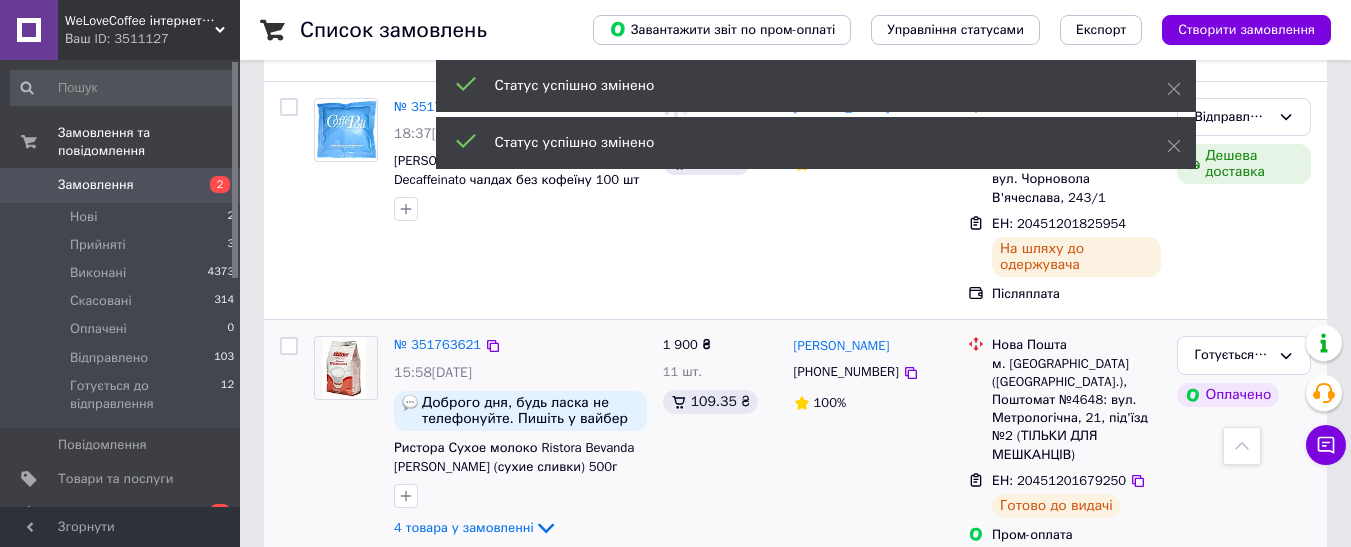 scroll, scrollTop: 1702, scrollLeft: 0, axis: vertical 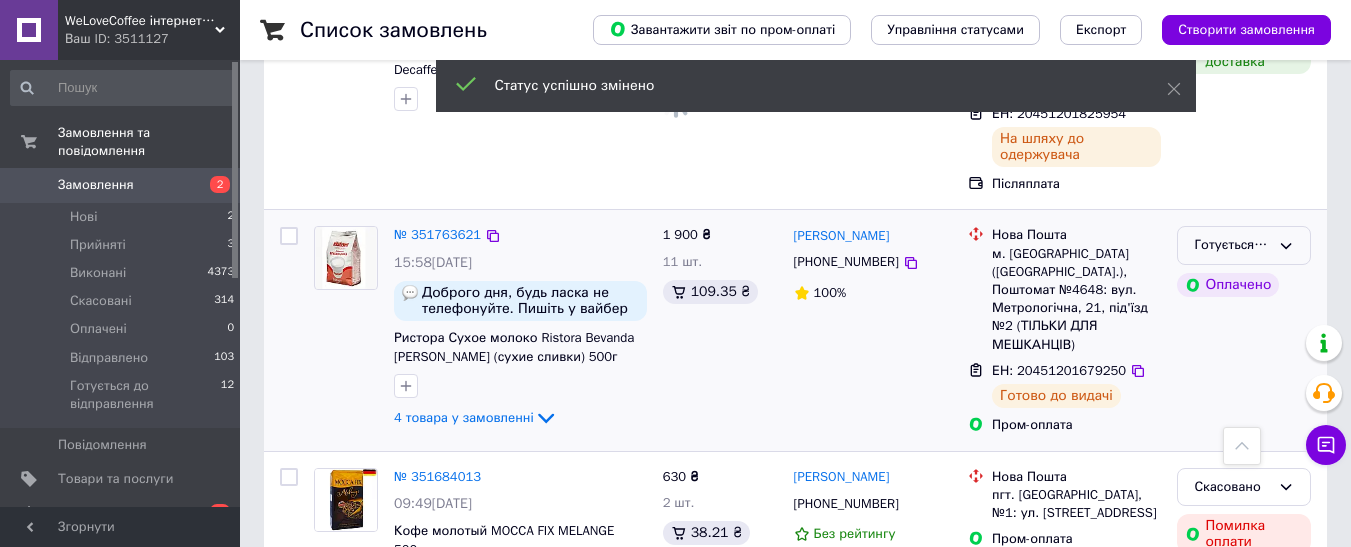 drag, startPoint x: 1287, startPoint y: 153, endPoint x: 1267, endPoint y: 169, distance: 25.612497 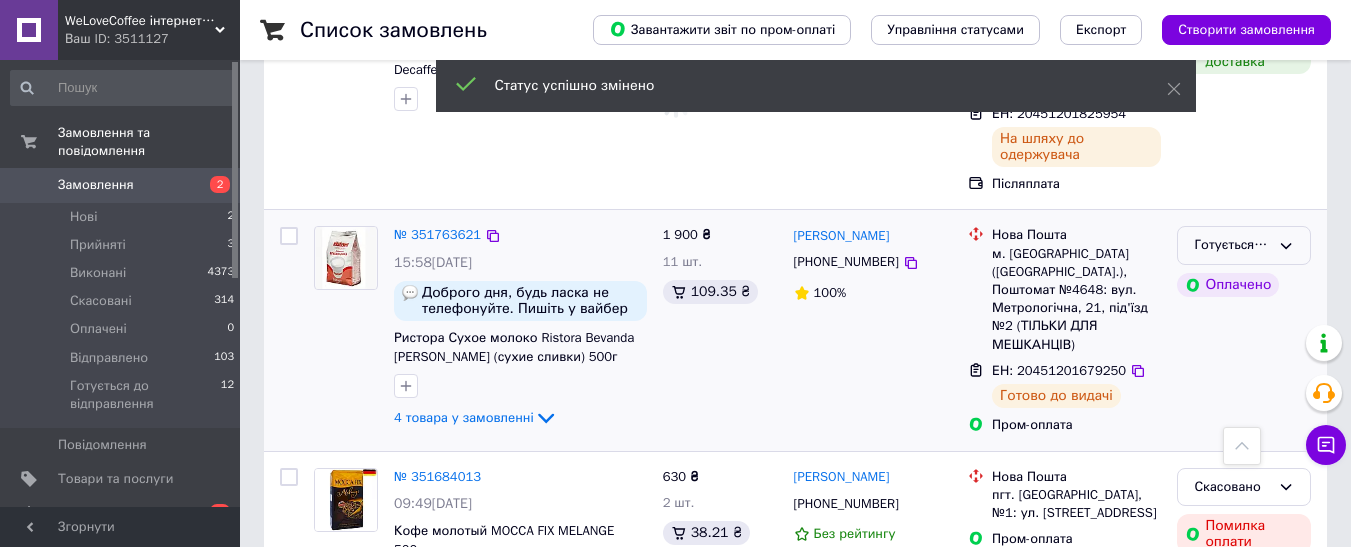 click 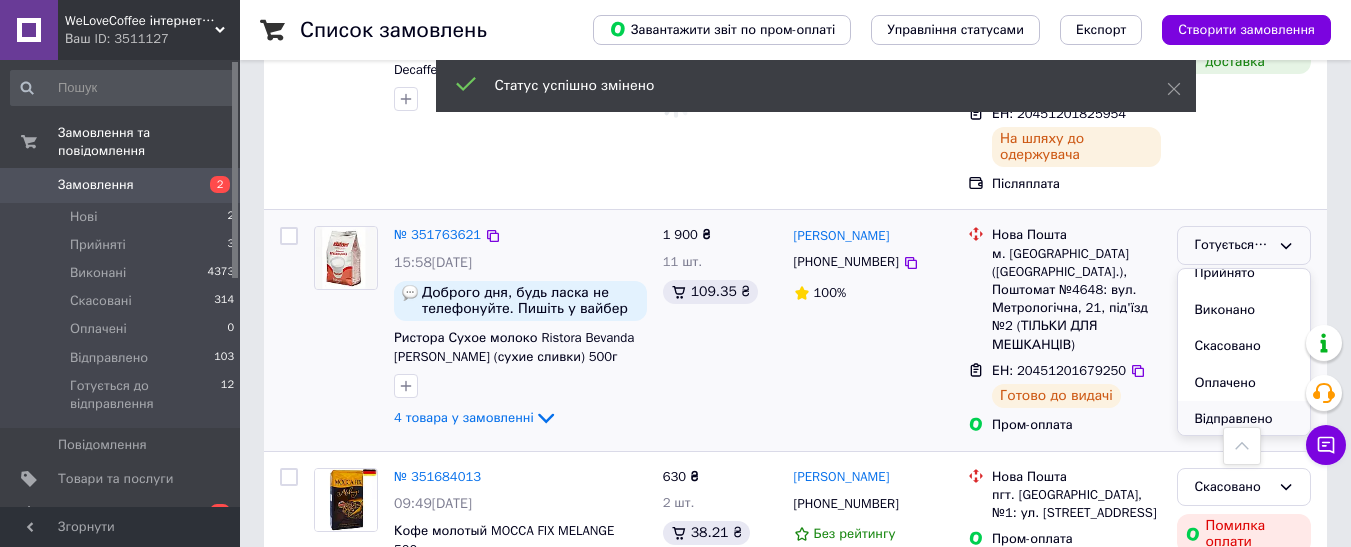 scroll, scrollTop: 17, scrollLeft: 0, axis: vertical 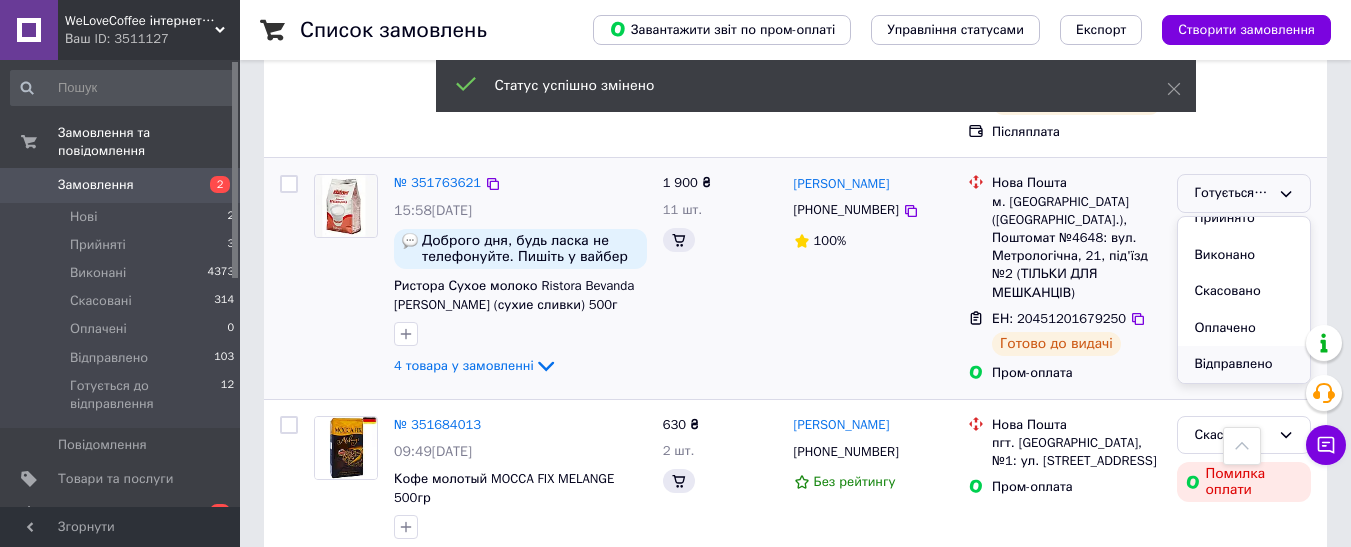 click on "Відправлено" at bounding box center [1244, 364] 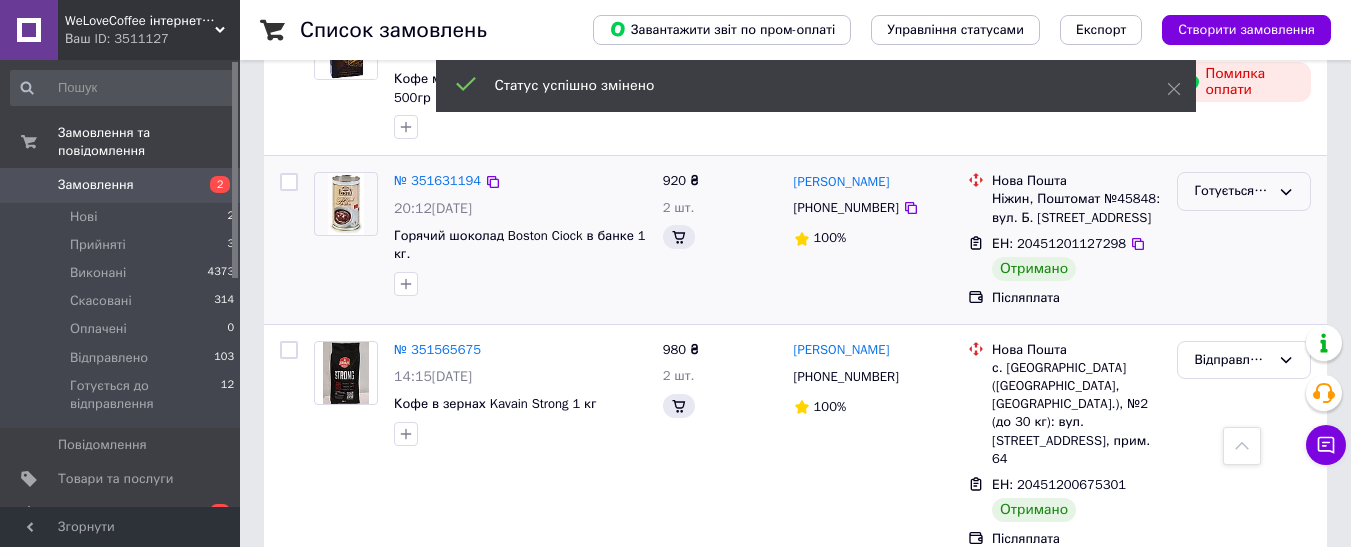 click on "Готується до відправлення" at bounding box center [1232, 191] 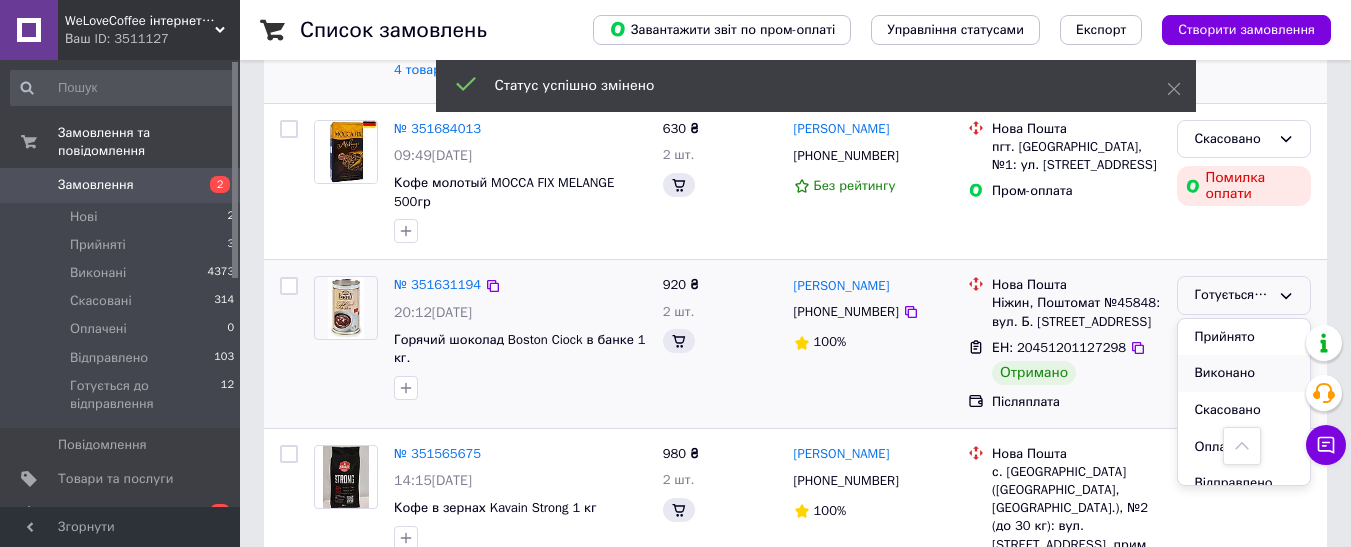 scroll, scrollTop: 2102, scrollLeft: 0, axis: vertical 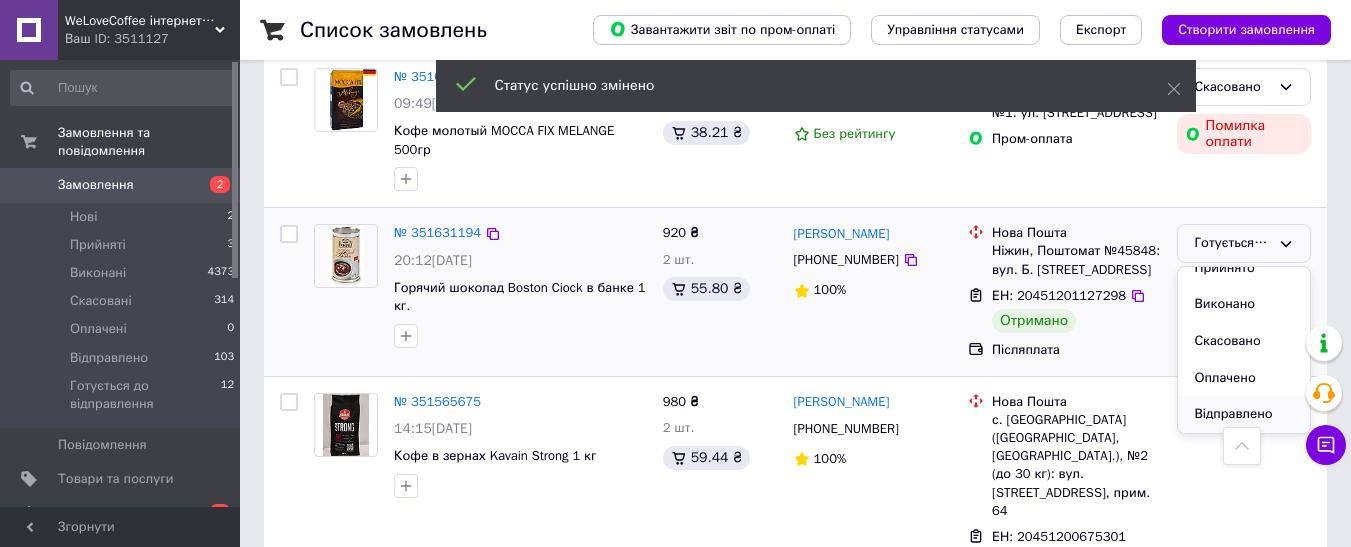 click on "Відправлено" at bounding box center [1244, 414] 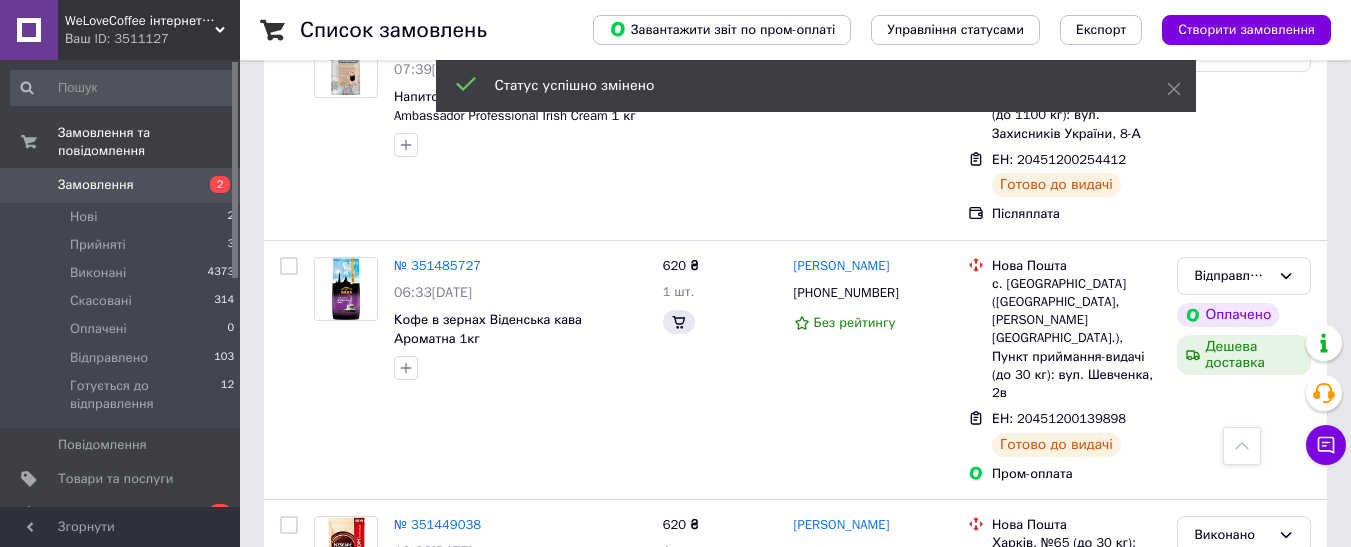 scroll, scrollTop: 2702, scrollLeft: 0, axis: vertical 